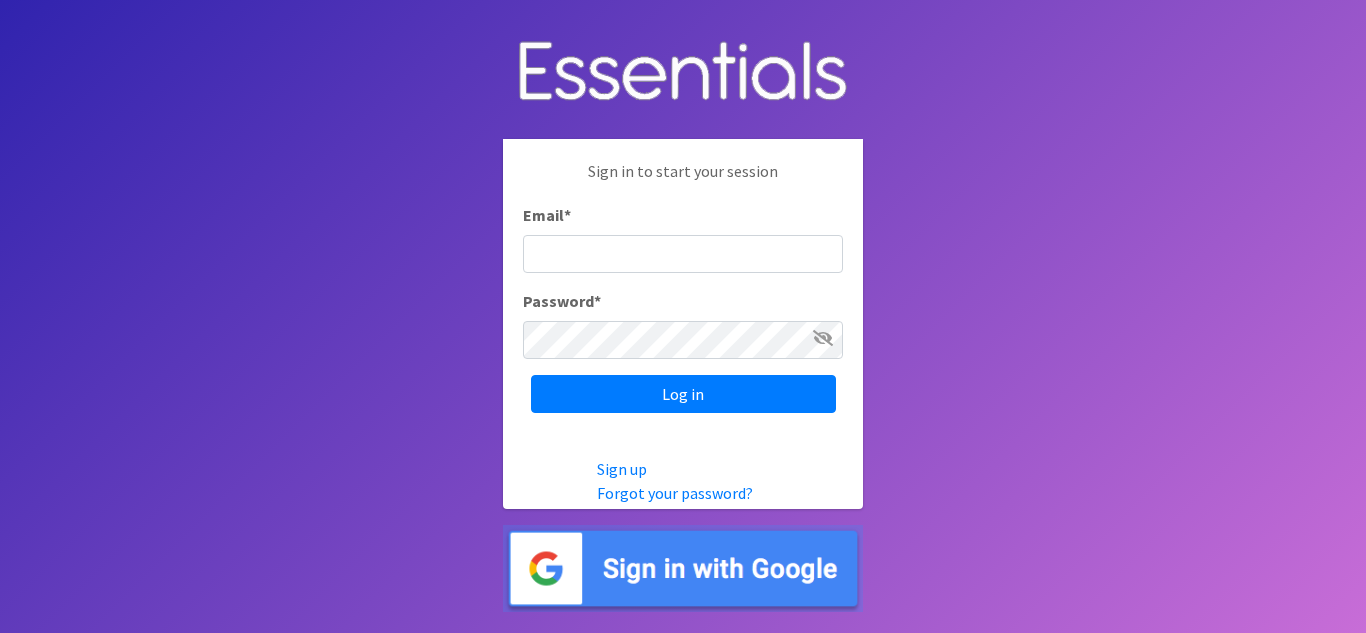 scroll, scrollTop: 0, scrollLeft: 0, axis: both 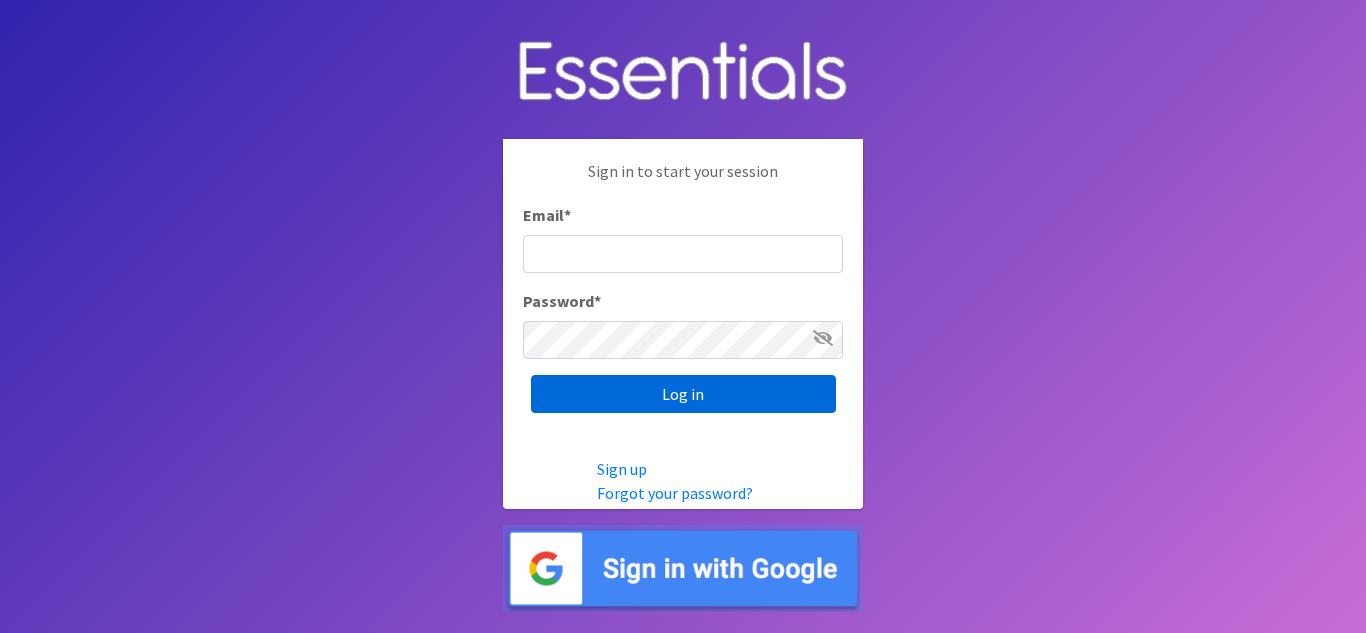 type on "shona.foster@athensareadiapers.com" 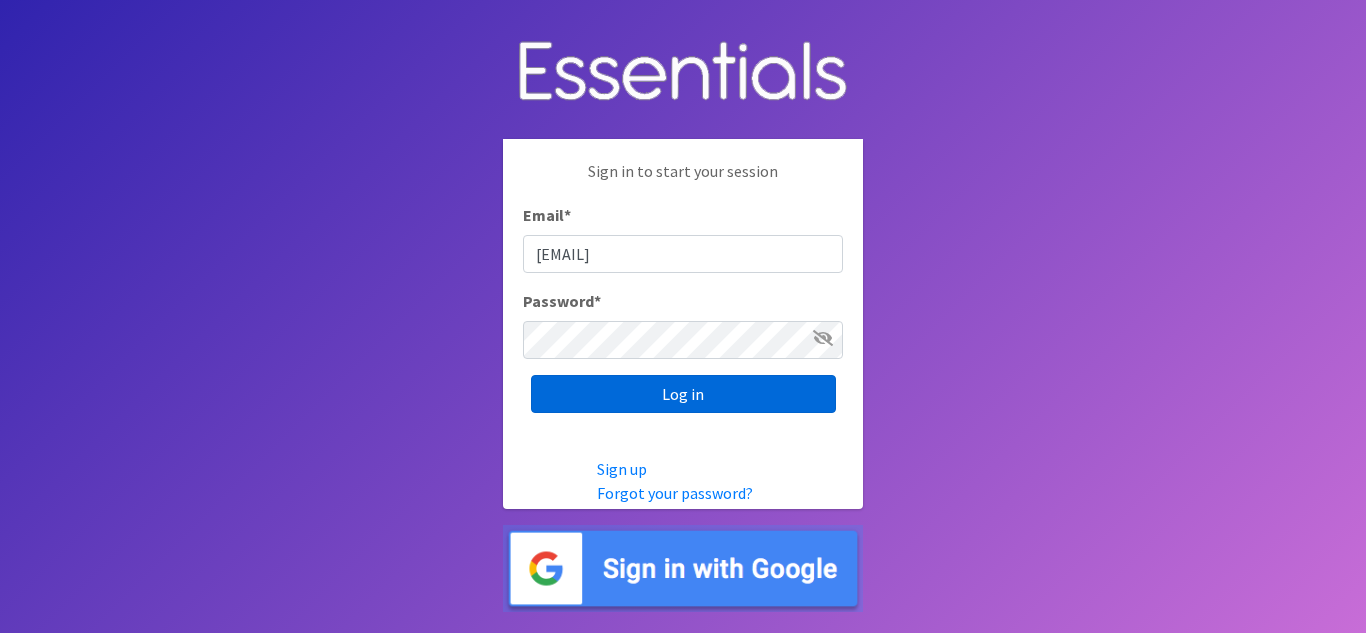 click on "Log in" at bounding box center [683, 394] 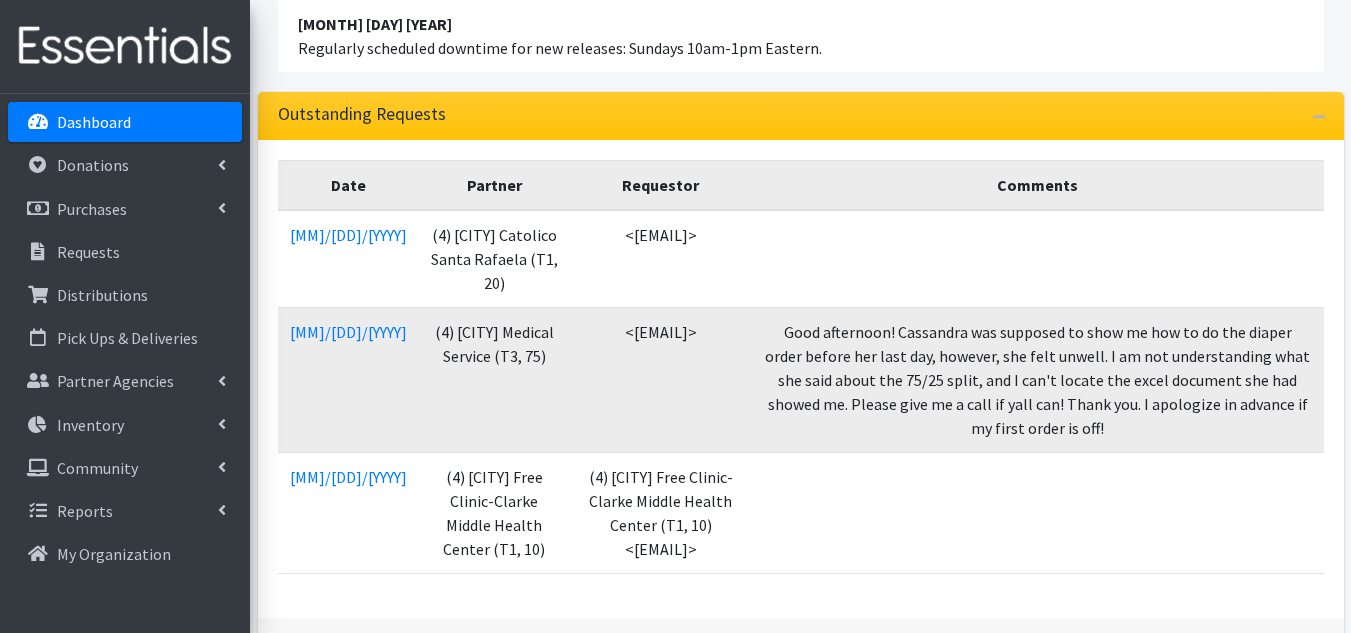 scroll, scrollTop: 300, scrollLeft: 0, axis: vertical 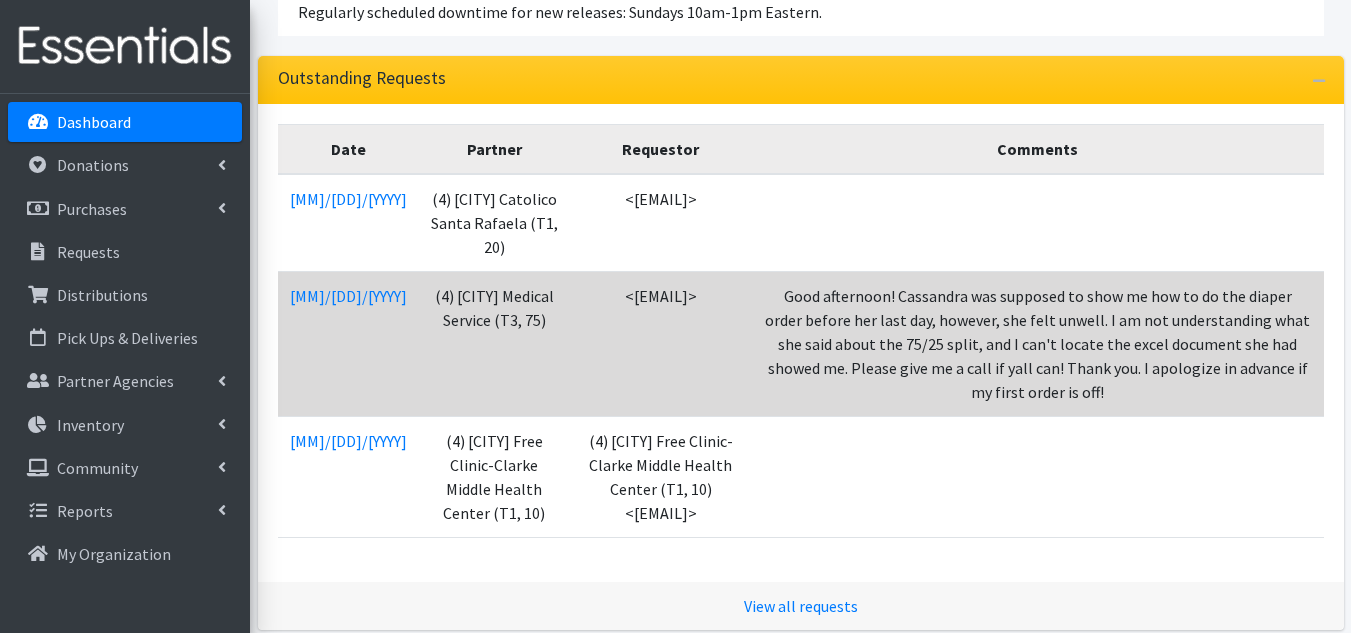 click on "(4)  Children's Medical Service (T3, 75)" at bounding box center (494, 343) 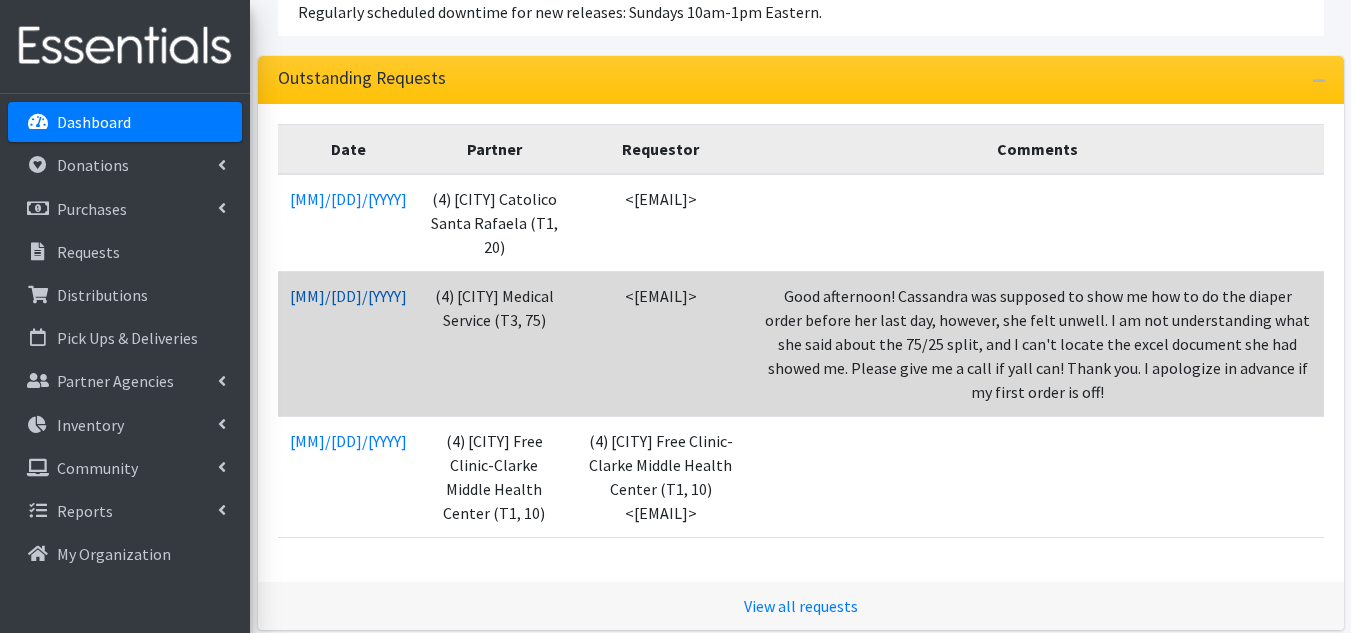 click on "07/30/2025" at bounding box center (348, 296) 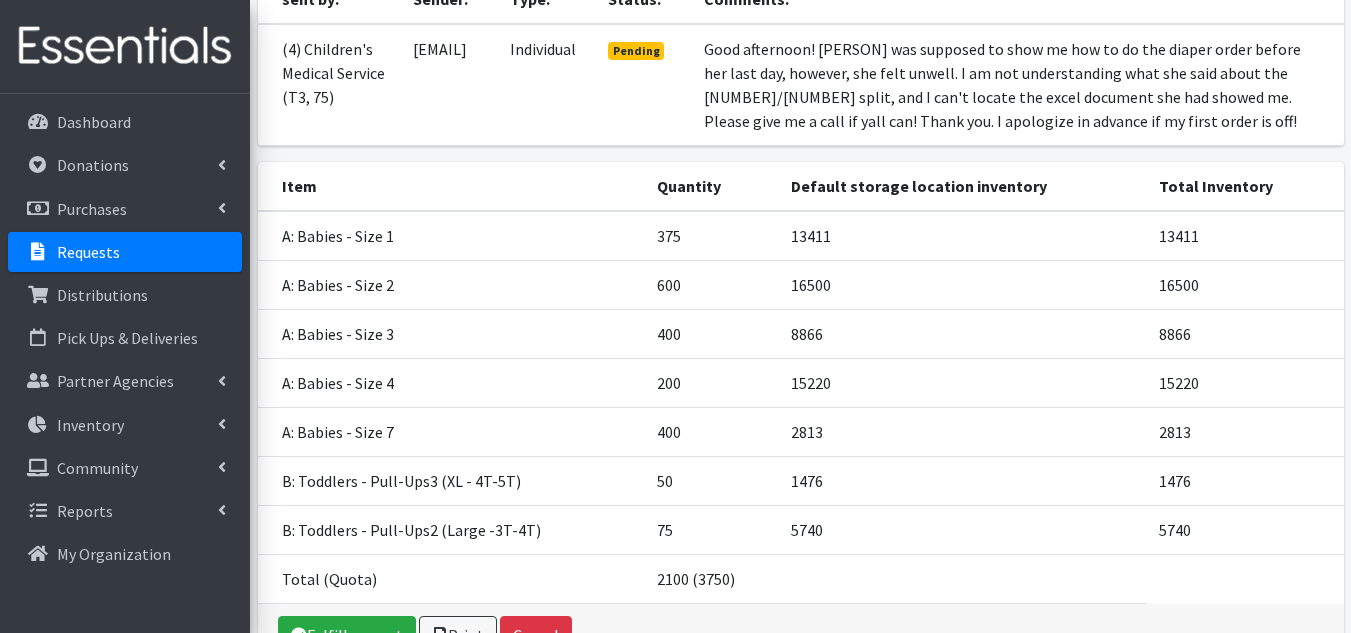 scroll, scrollTop: 396, scrollLeft: 0, axis: vertical 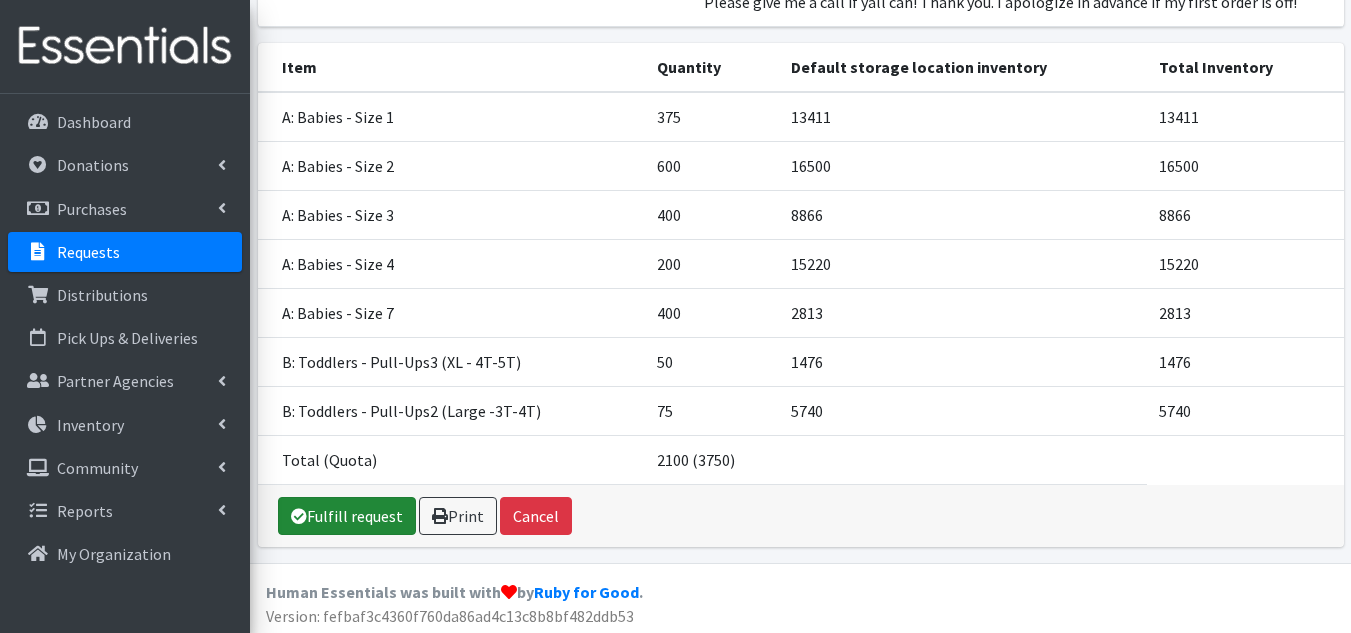 click on "Fulfill request" at bounding box center [347, 516] 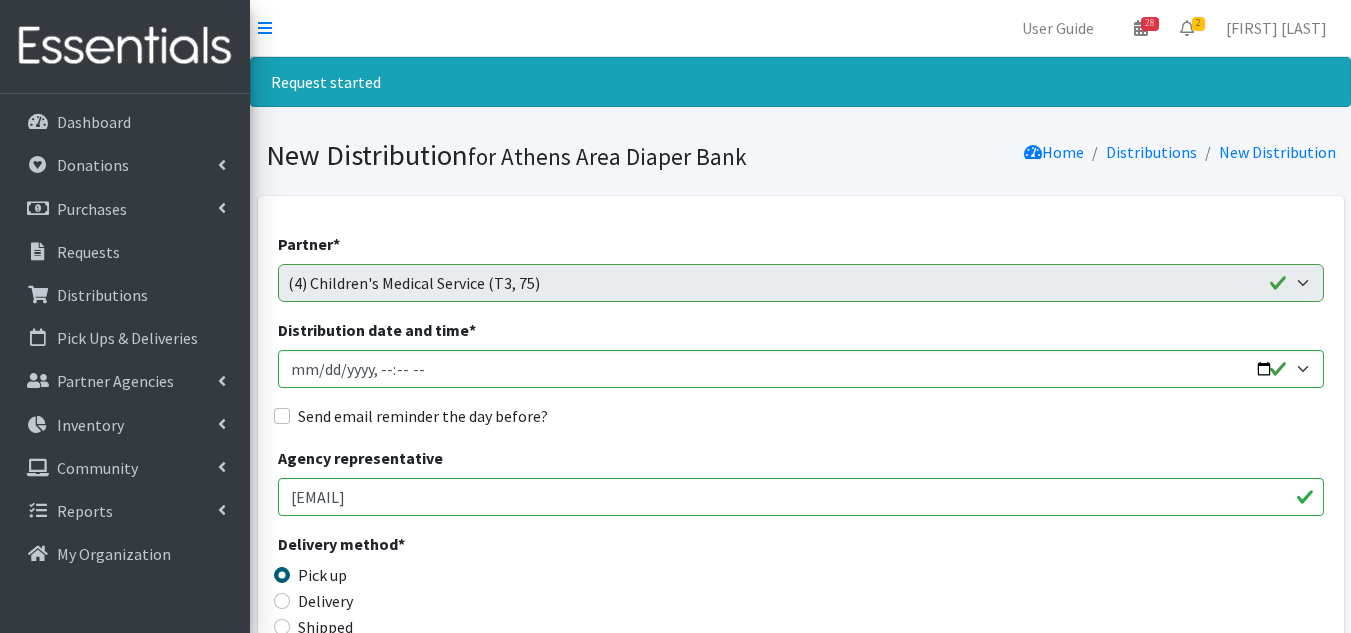 scroll, scrollTop: 0, scrollLeft: 0, axis: both 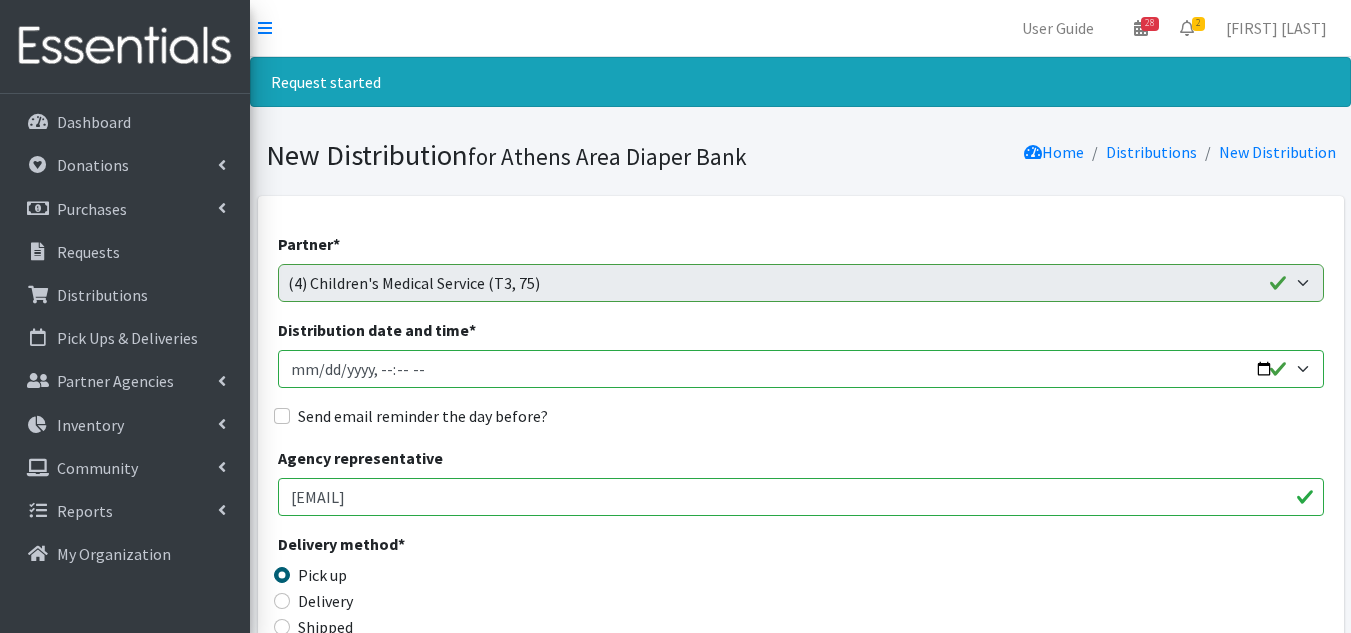 click on "Distribution date and time  *" at bounding box center [801, 369] 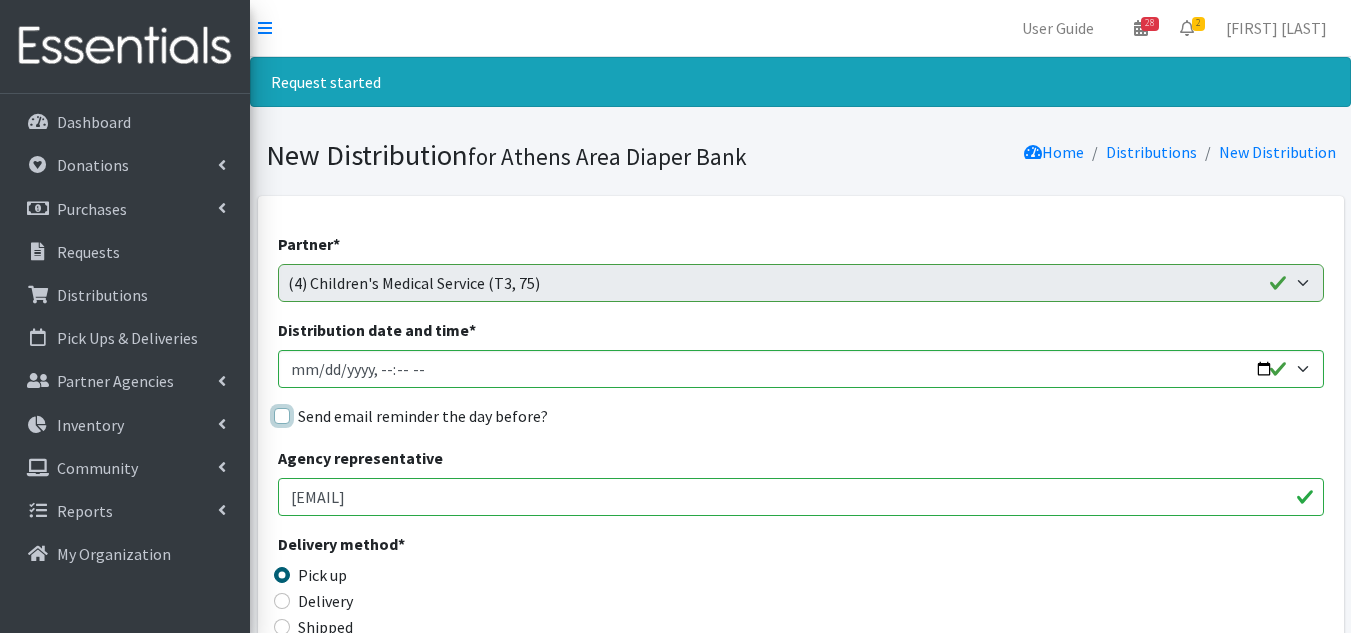 click on "Send email reminder the day before?" at bounding box center [282, 416] 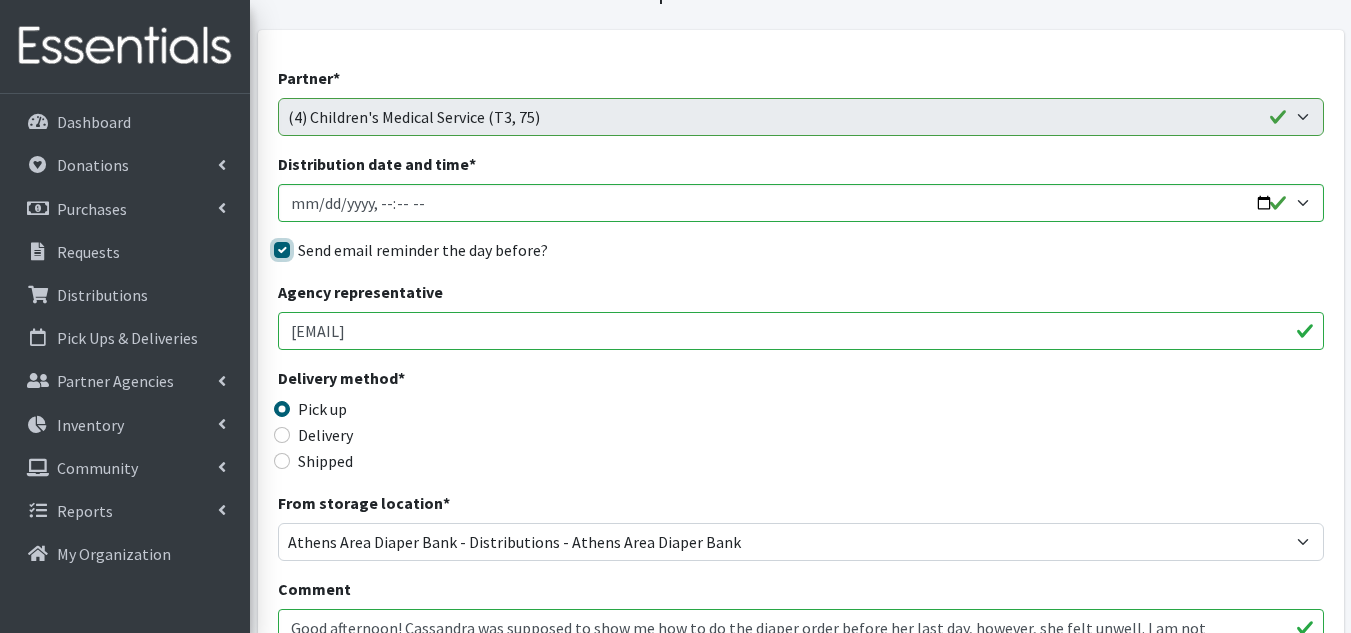 scroll, scrollTop: 300, scrollLeft: 0, axis: vertical 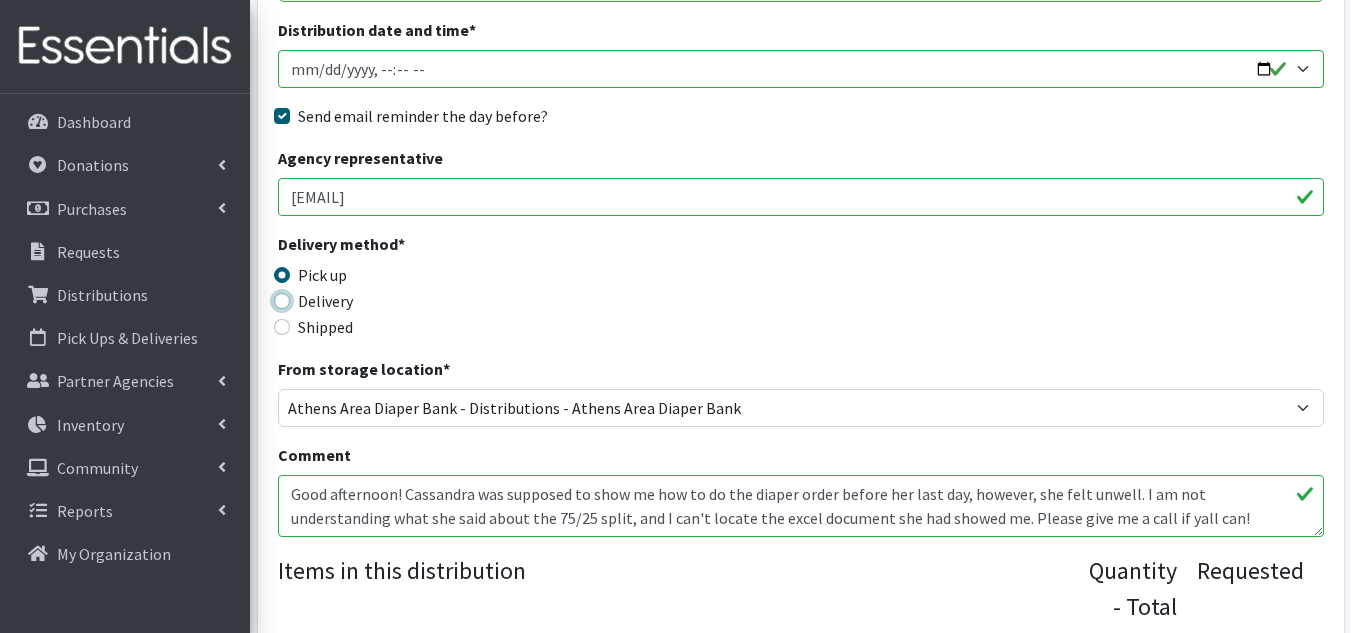click on "Delivery" at bounding box center [282, 301] 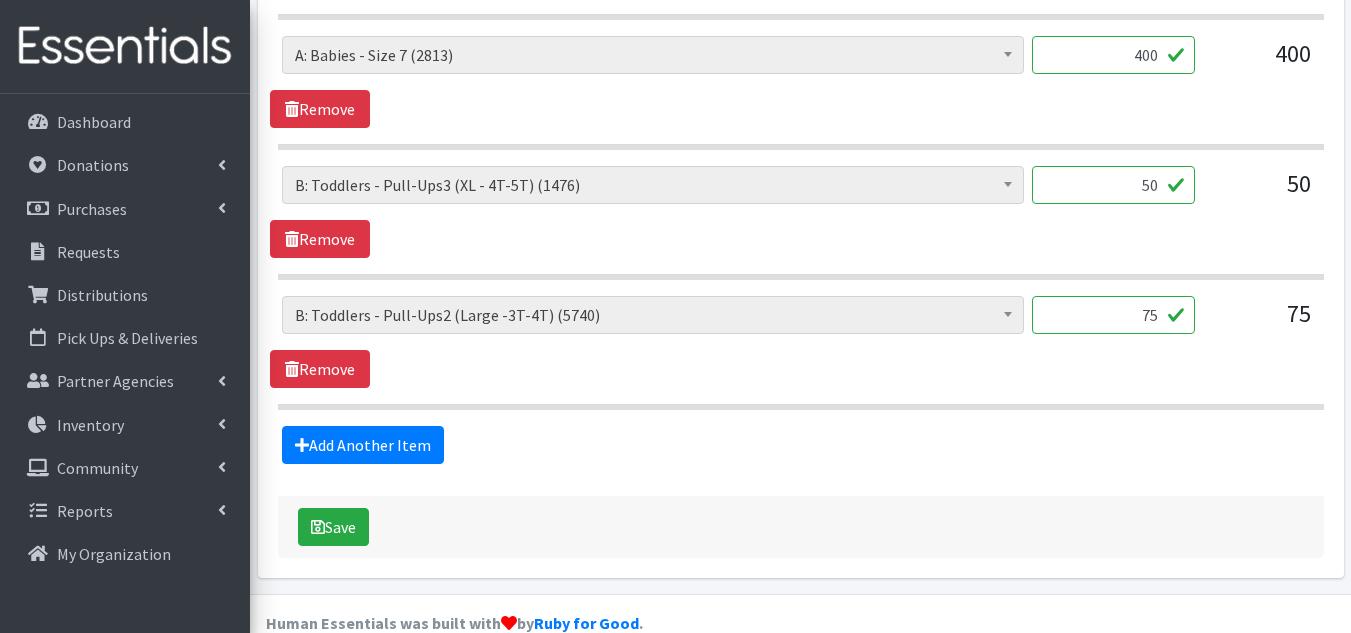 scroll, scrollTop: 1489, scrollLeft: 0, axis: vertical 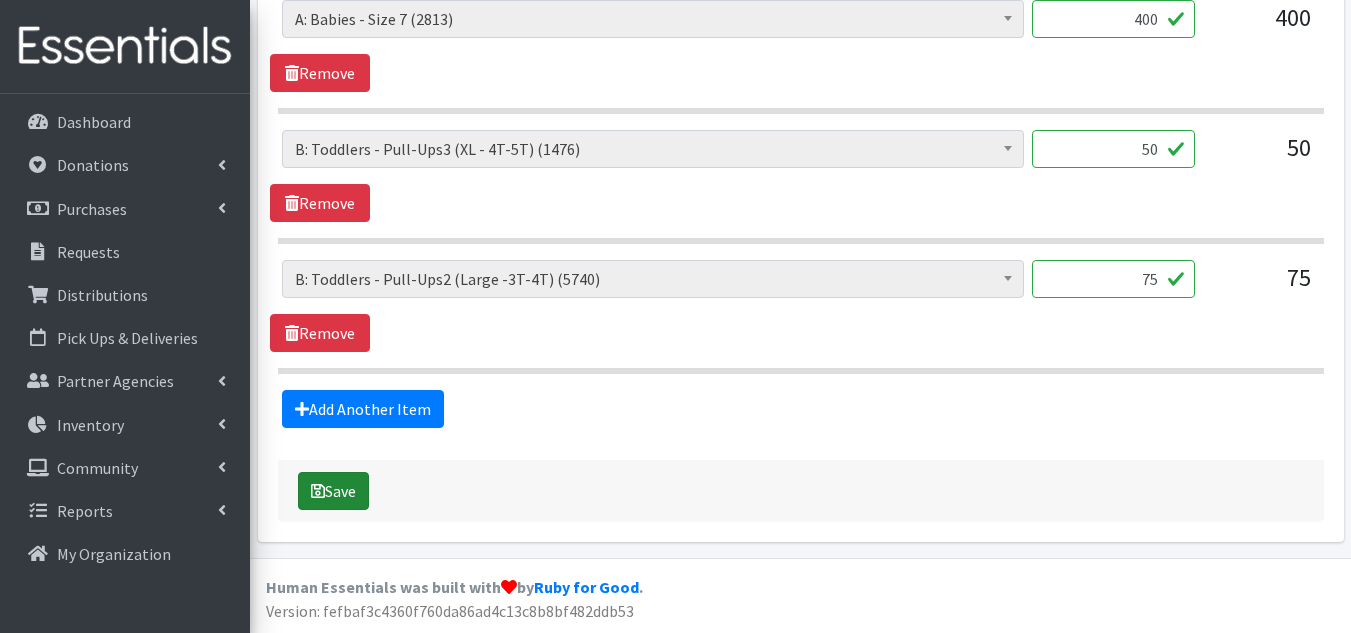click on "Save" at bounding box center (333, 491) 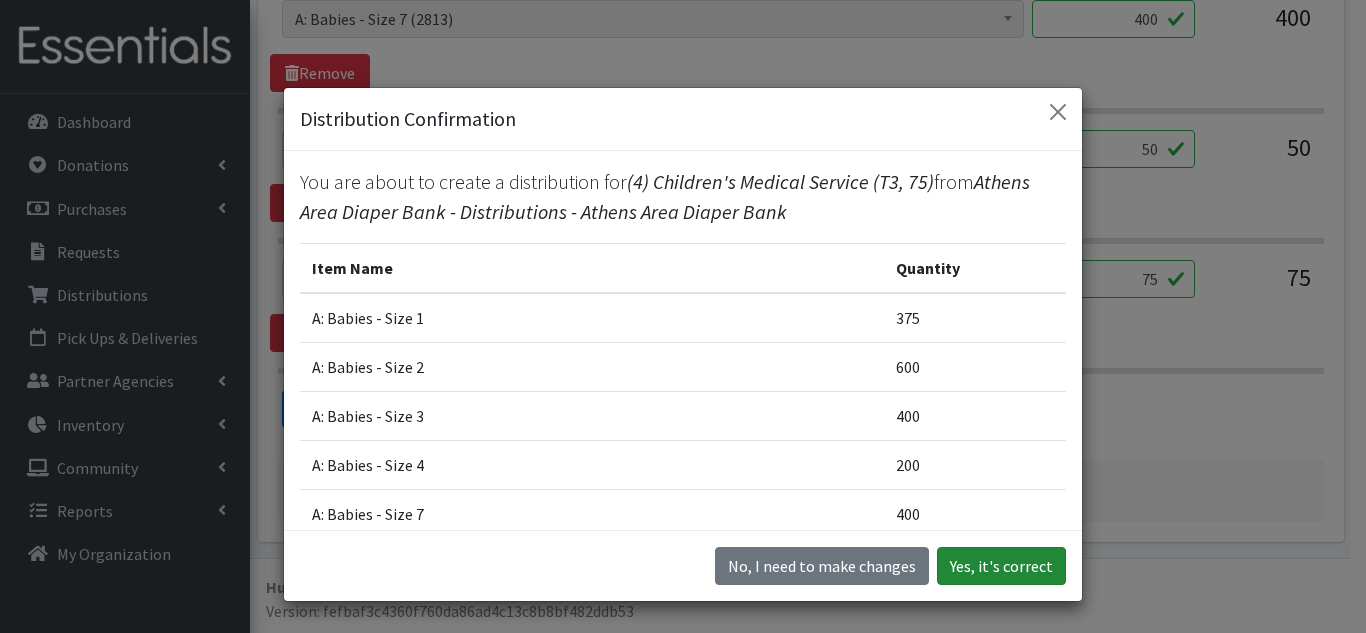 click on "Yes, it's correct" at bounding box center [1001, 566] 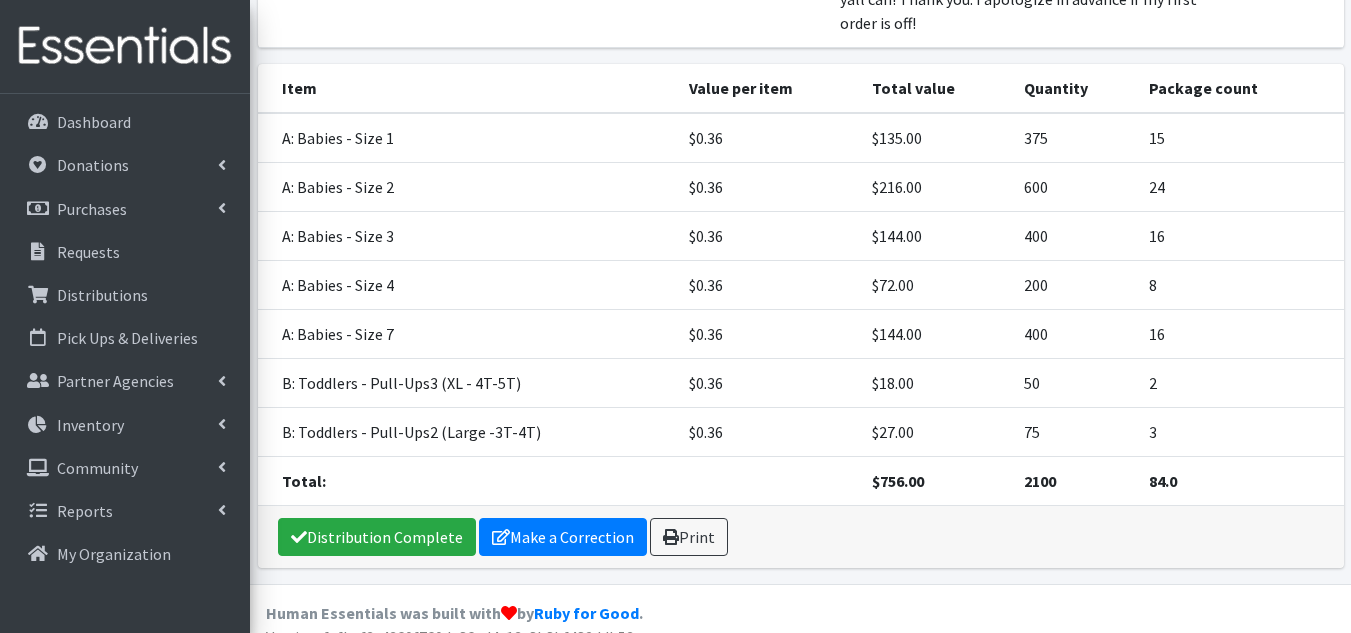 scroll, scrollTop: 565, scrollLeft: 0, axis: vertical 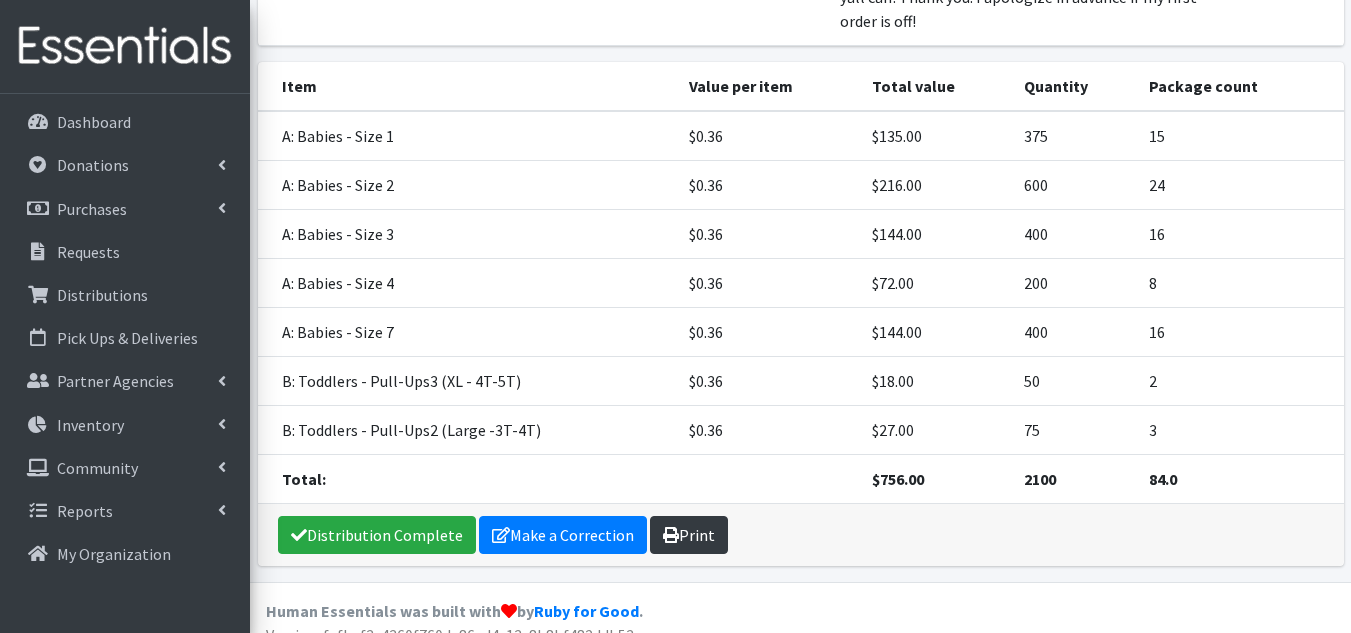 click on "Print" at bounding box center (689, 535) 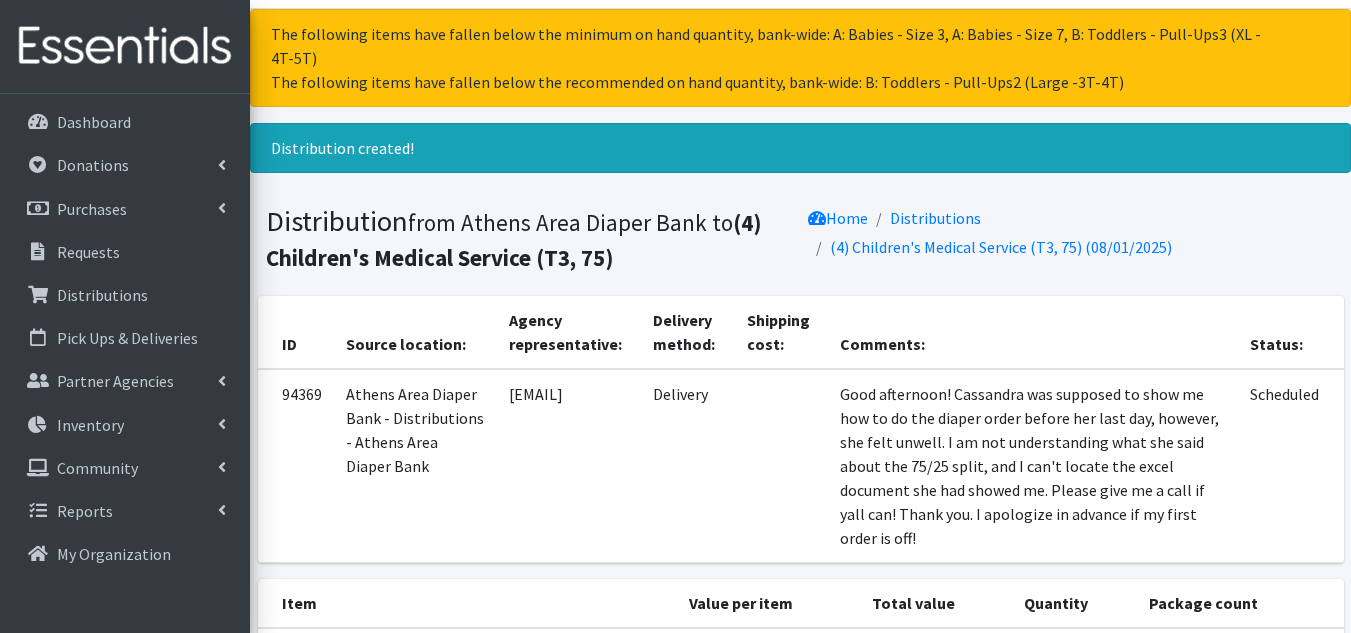scroll, scrollTop: 0, scrollLeft: 0, axis: both 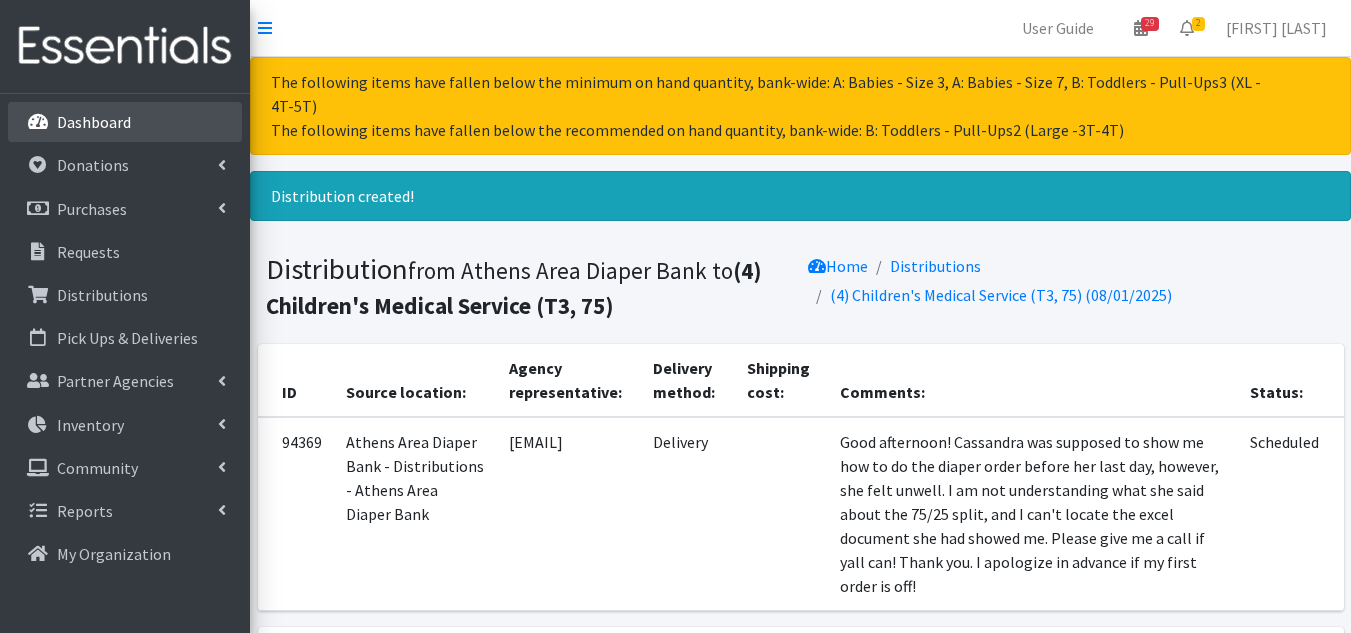 click on "Dashboard" at bounding box center (94, 122) 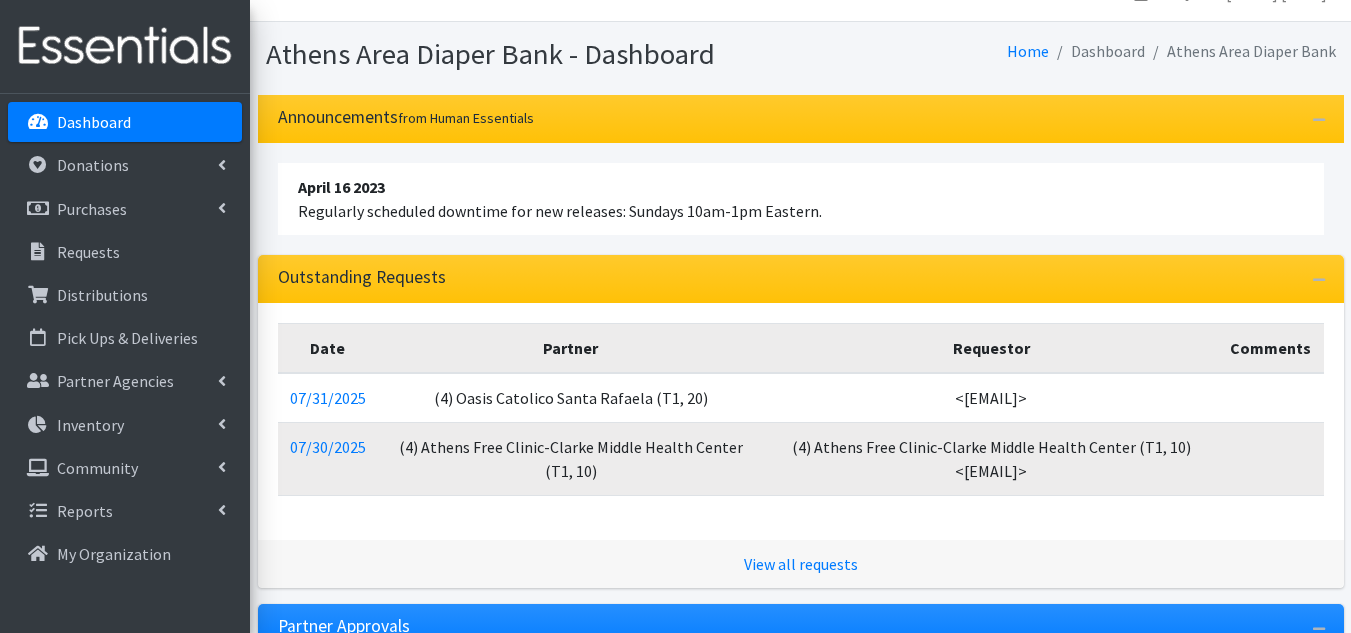 scroll, scrollTop: 0, scrollLeft: 0, axis: both 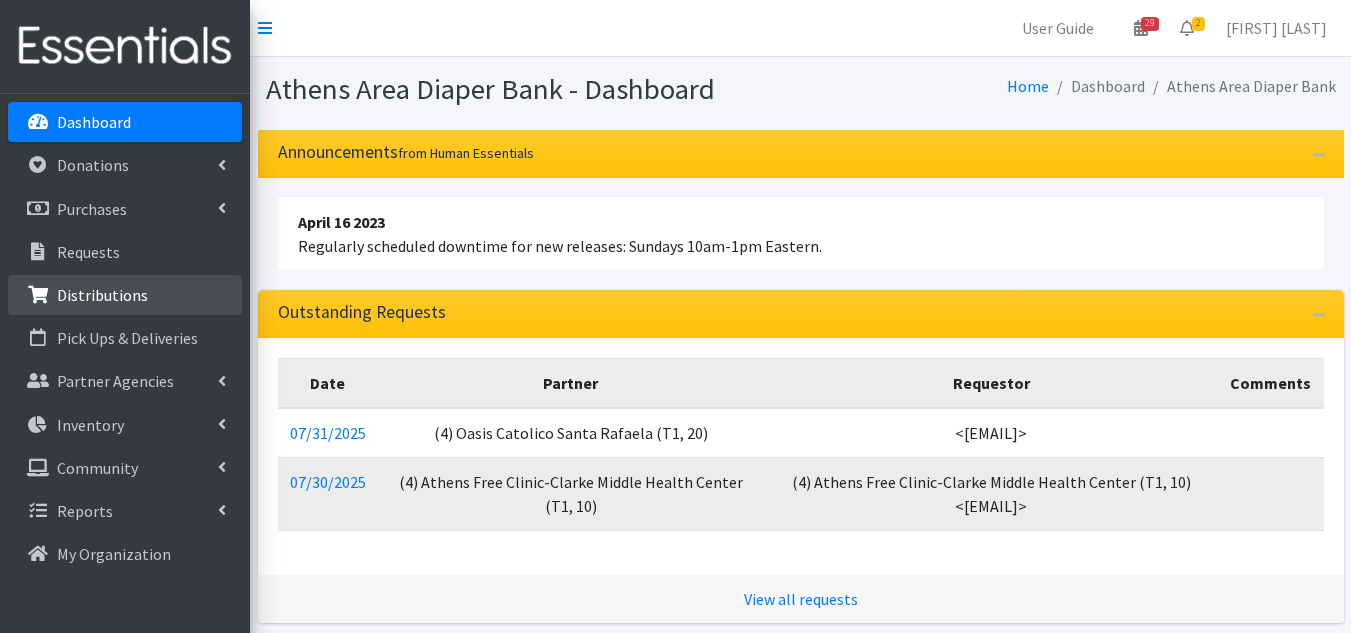 click on "Distributions" at bounding box center (102, 295) 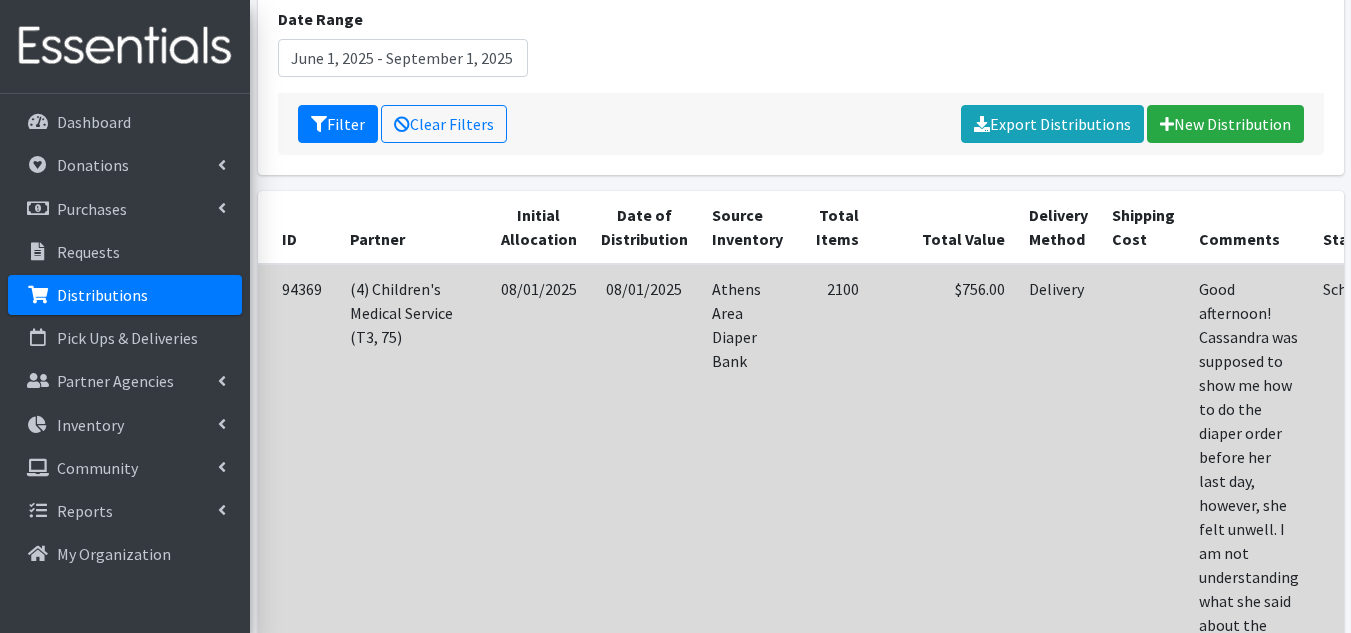 scroll, scrollTop: 300, scrollLeft: 0, axis: vertical 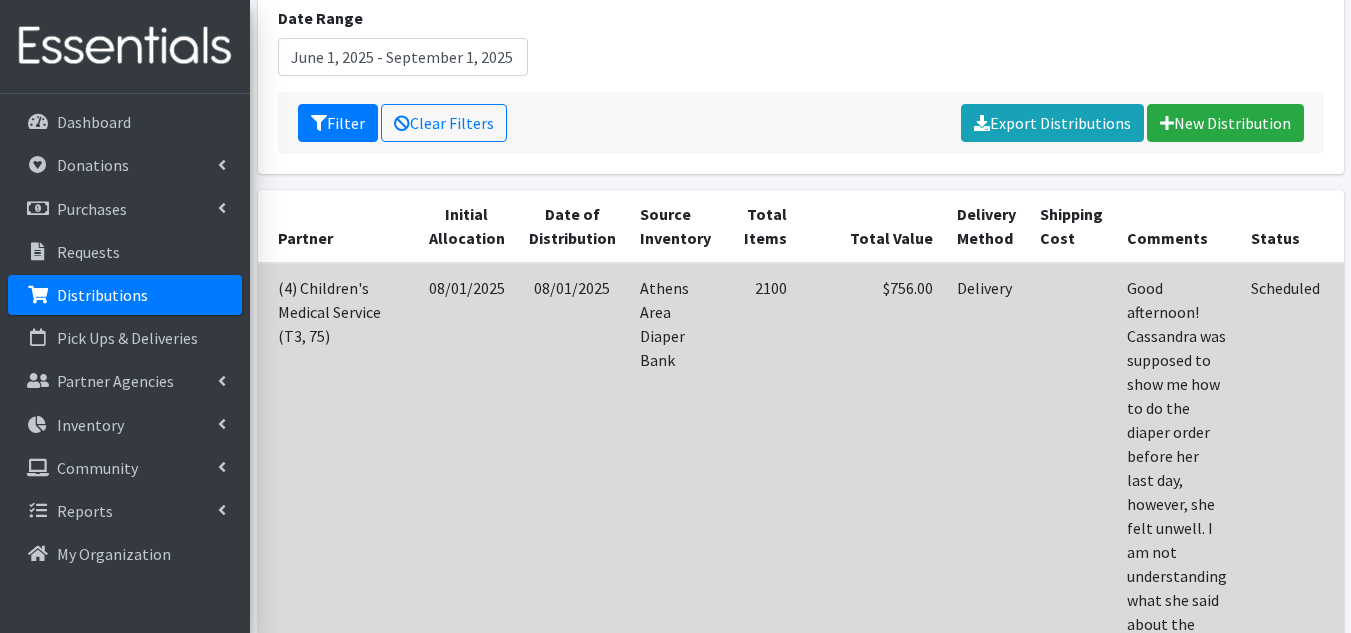 click on "Print" at bounding box center (1377, 342) 